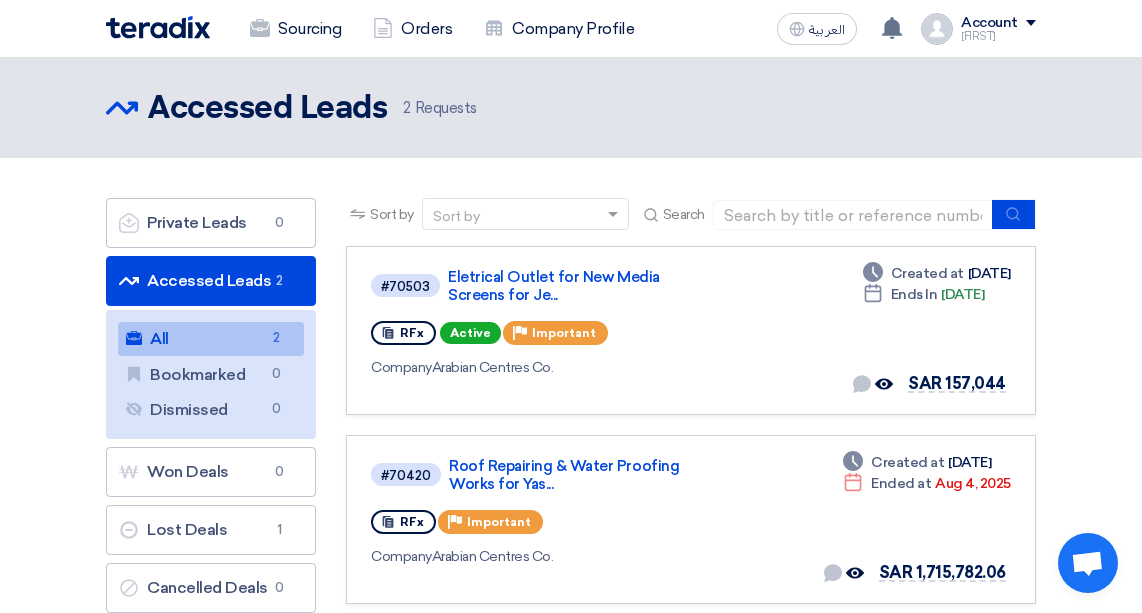 scroll, scrollTop: 0, scrollLeft: 0, axis: both 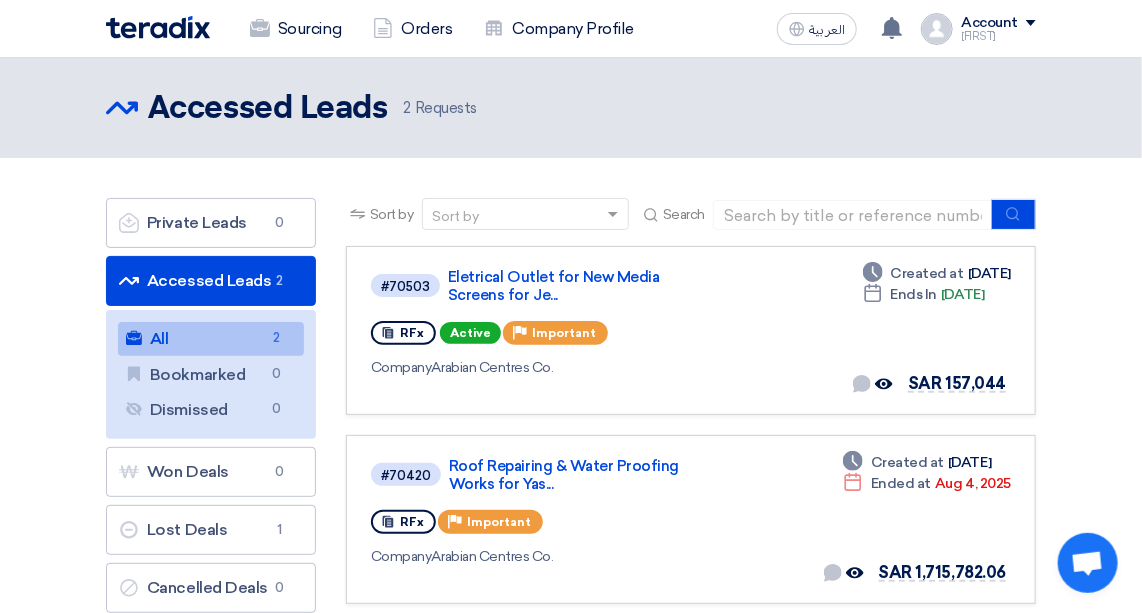 click on "Accessed Leads
Accessed Leads
2
Requests" 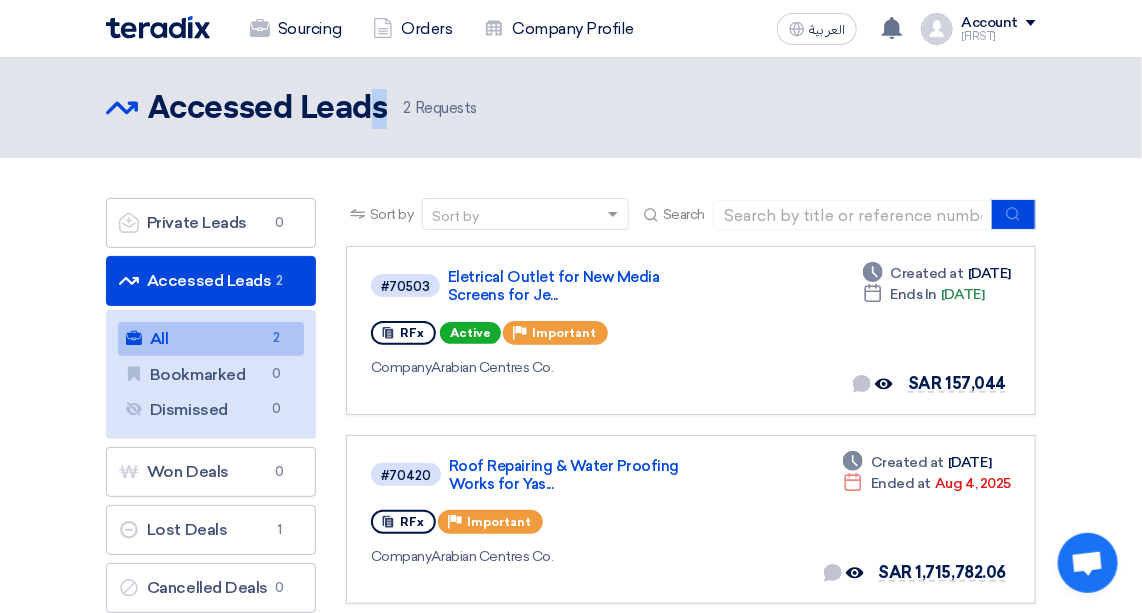 drag, startPoint x: 399, startPoint y: 107, endPoint x: 379, endPoint y: 150, distance: 47.423622 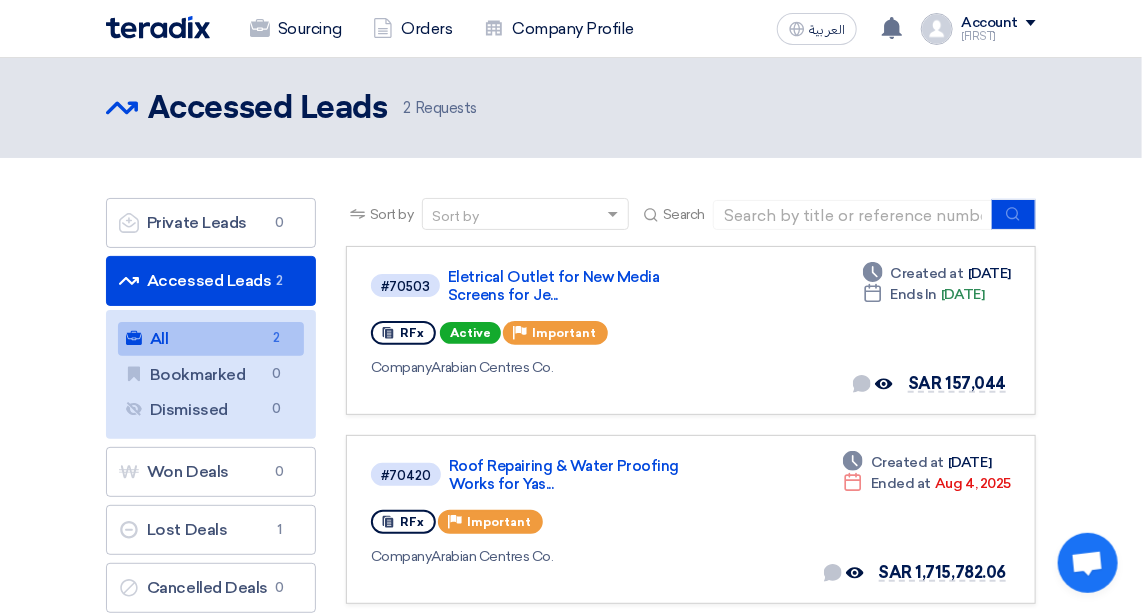 drag, startPoint x: 379, startPoint y: 150, endPoint x: 359, endPoint y: 83, distance: 69.92139 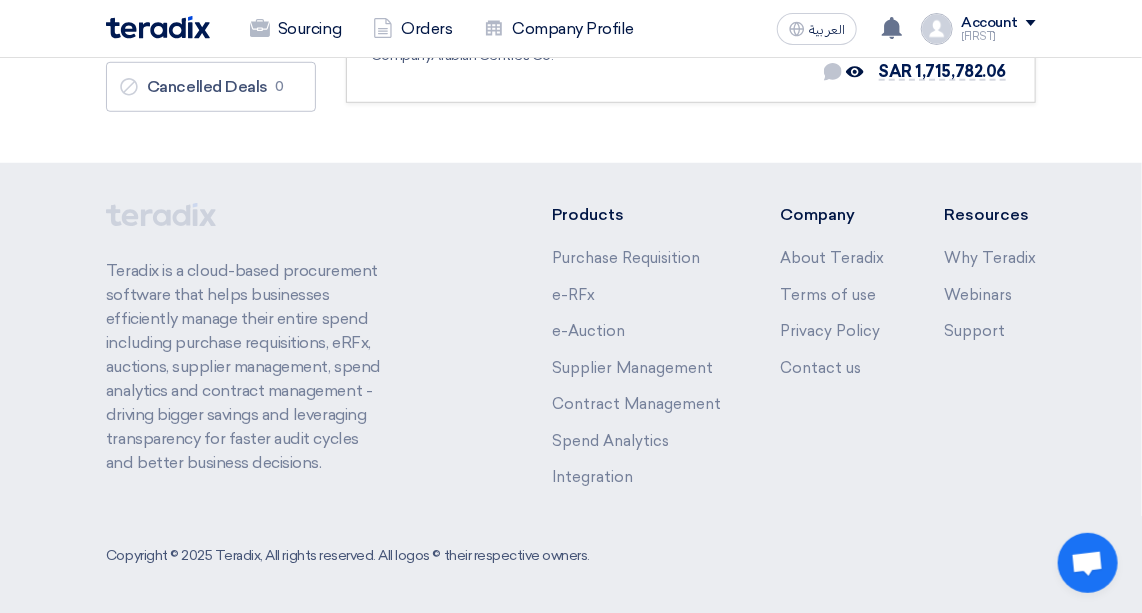 scroll, scrollTop: 0, scrollLeft: 0, axis: both 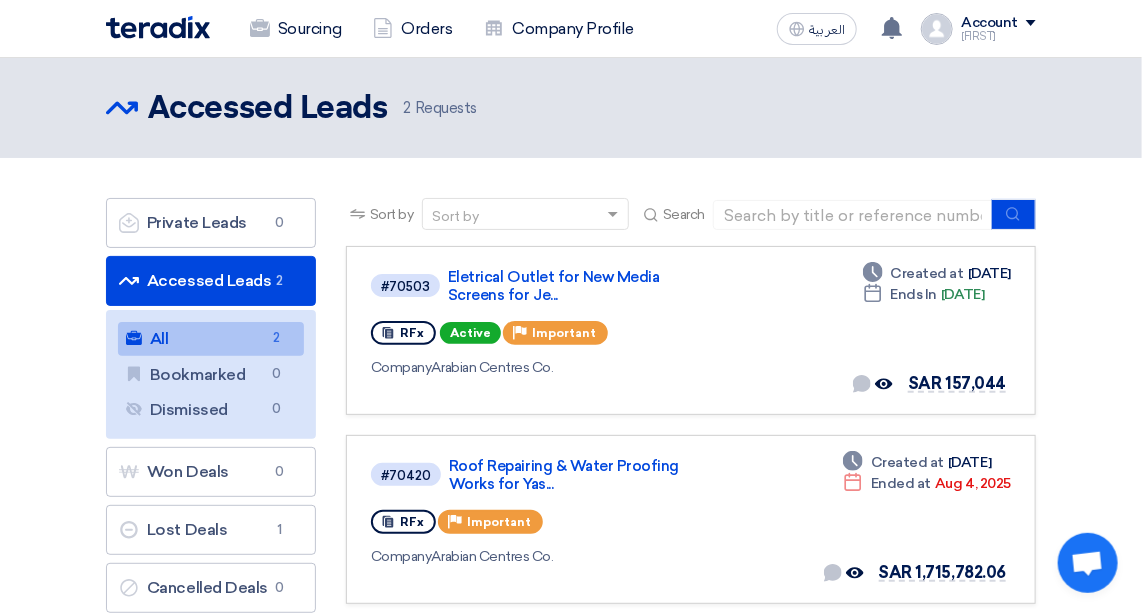 click on "Accessed Leads
Accessed Leads
2
Requests" 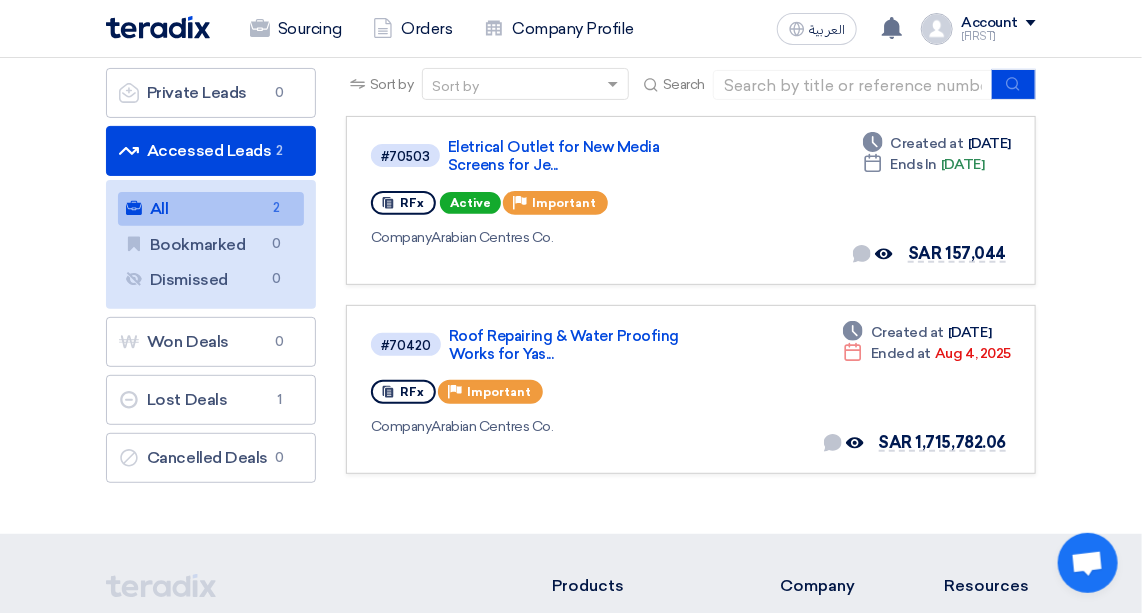 scroll, scrollTop: 126, scrollLeft: 0, axis: vertical 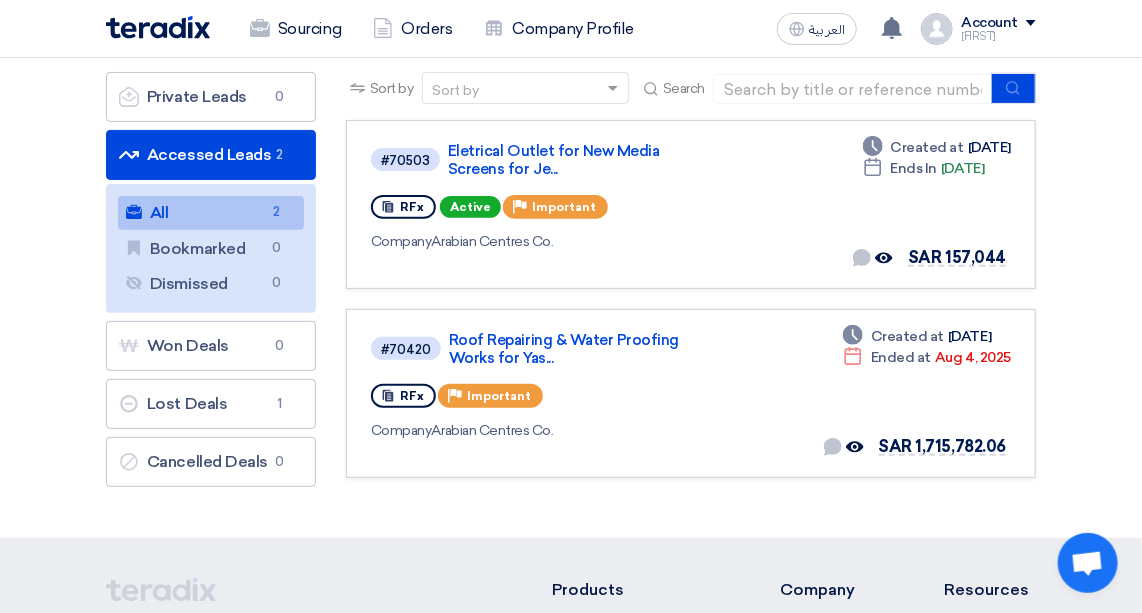 drag, startPoint x: 486, startPoint y: 241, endPoint x: 306, endPoint y: 236, distance: 180.06943 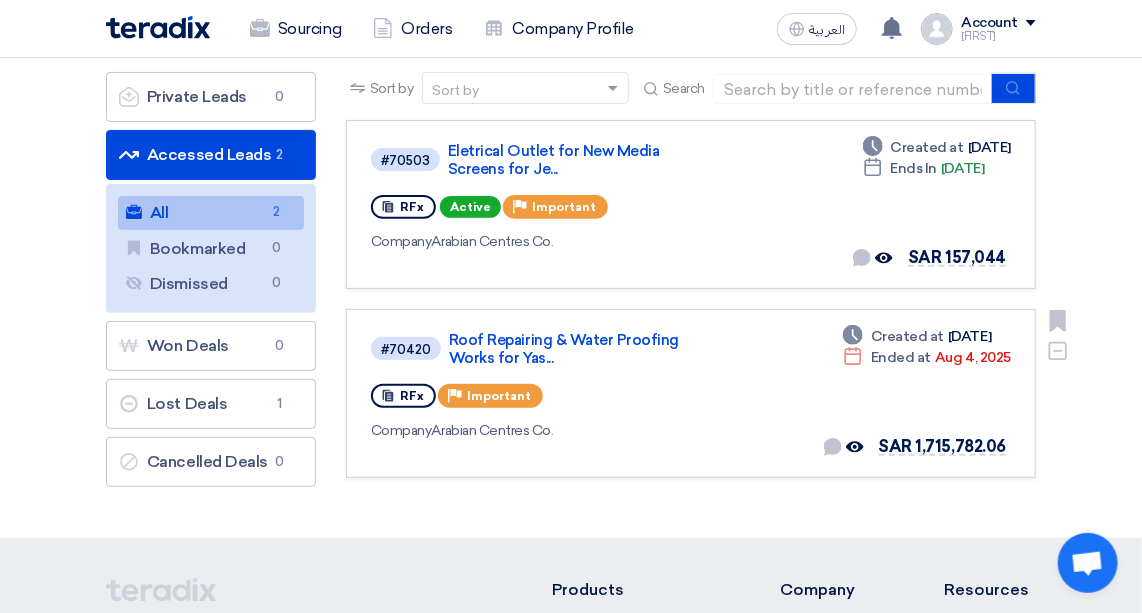 drag, startPoint x: 561, startPoint y: 435, endPoint x: 373, endPoint y: 415, distance: 189.06084 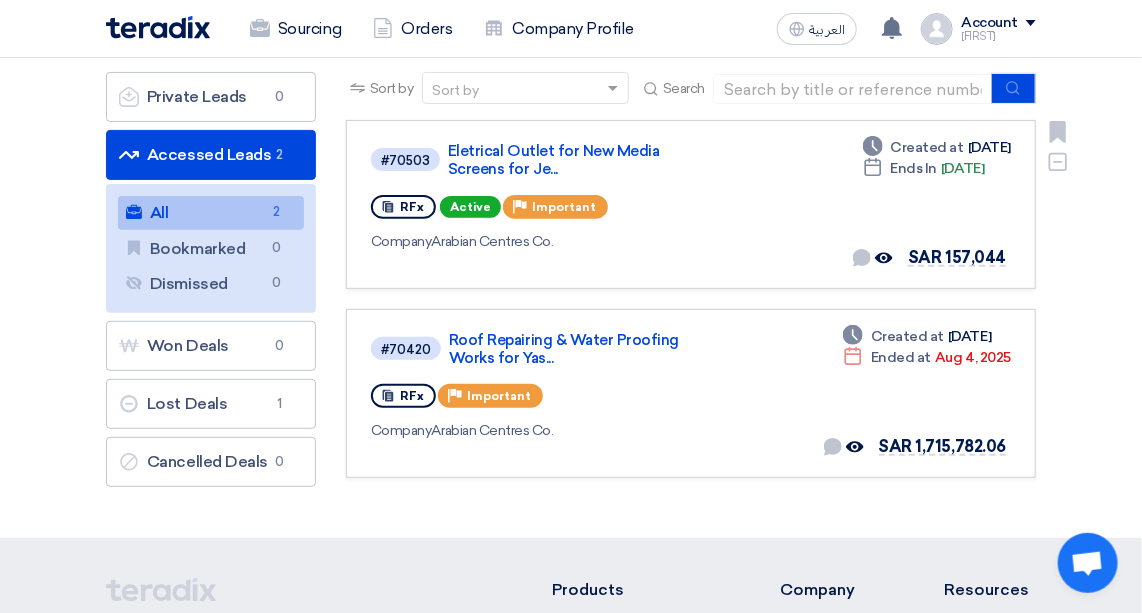 drag, startPoint x: 515, startPoint y: 241, endPoint x: 360, endPoint y: 230, distance: 155.38983 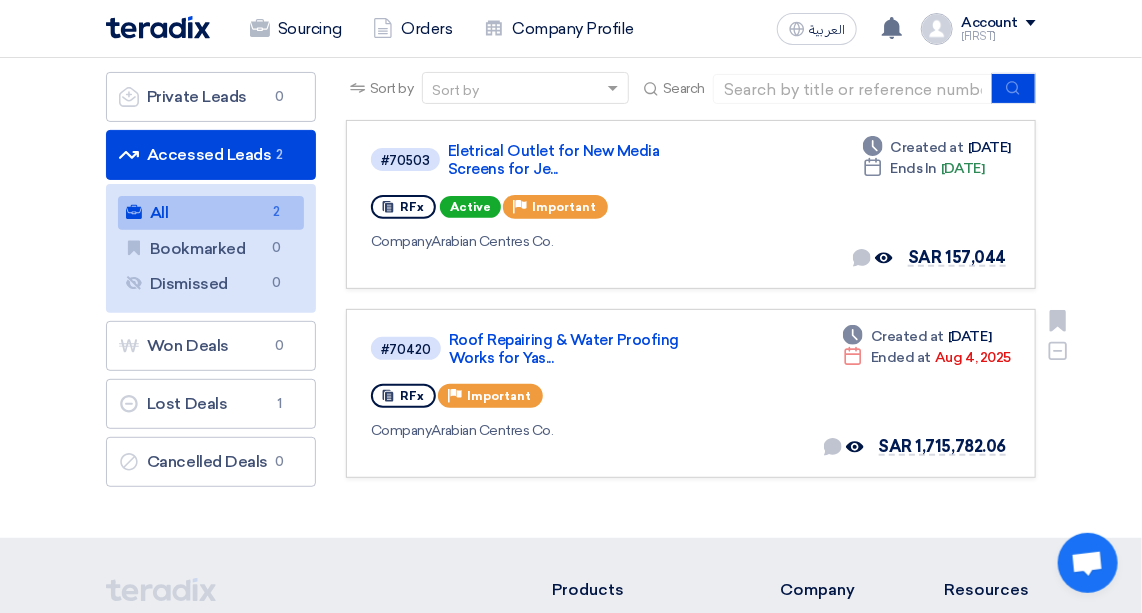 drag, startPoint x: 573, startPoint y: 437, endPoint x: 359, endPoint y: 430, distance: 214.11446 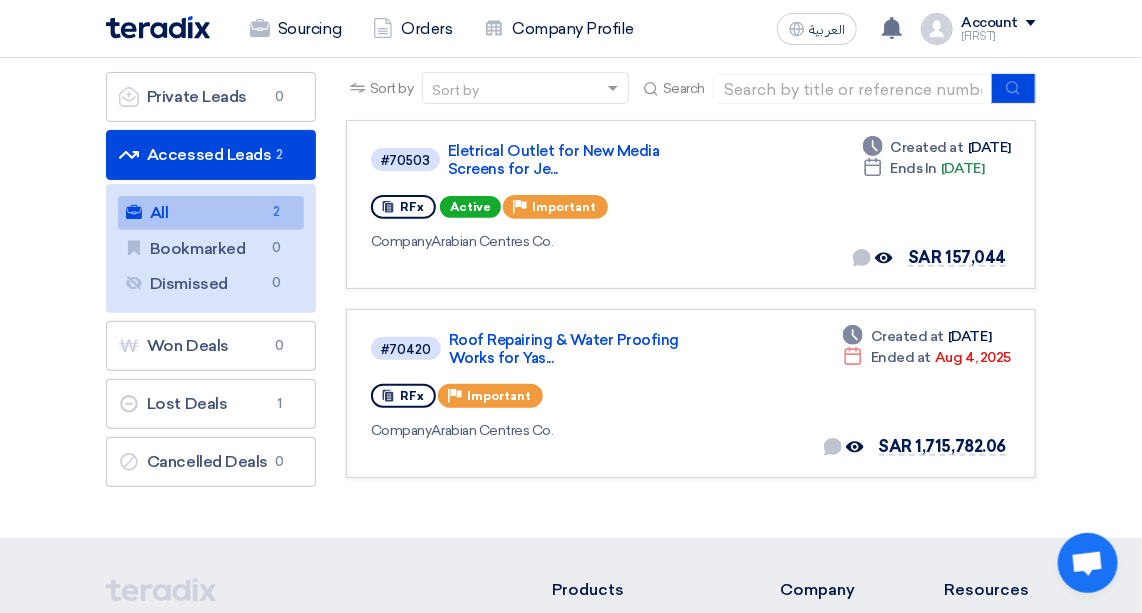 drag, startPoint x: 359, startPoint y: 430, endPoint x: 404, endPoint y: 492, distance: 76.6094 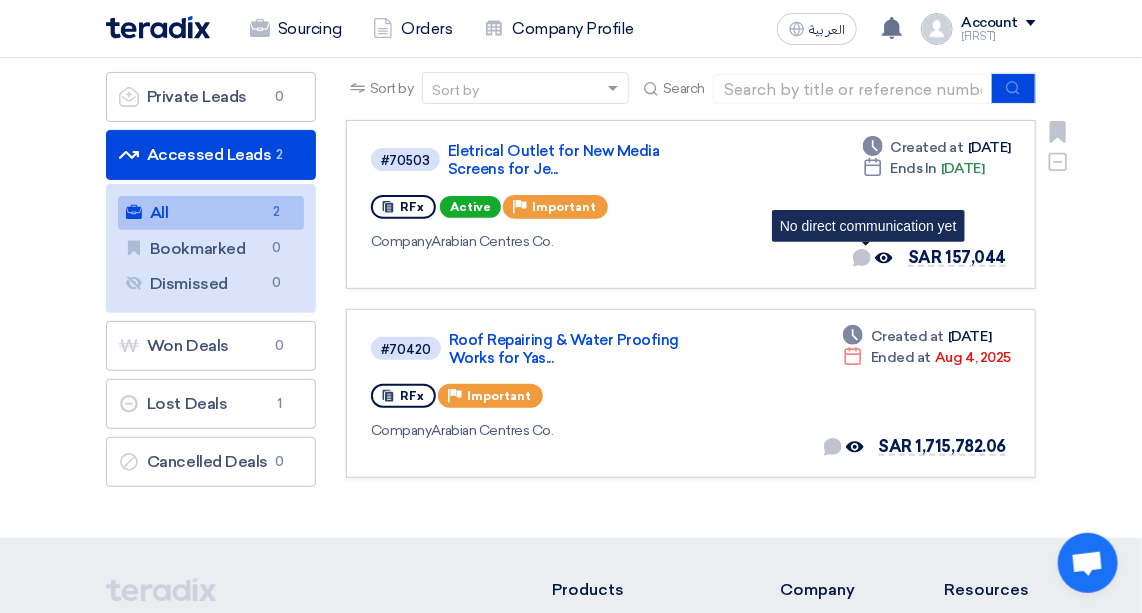 click 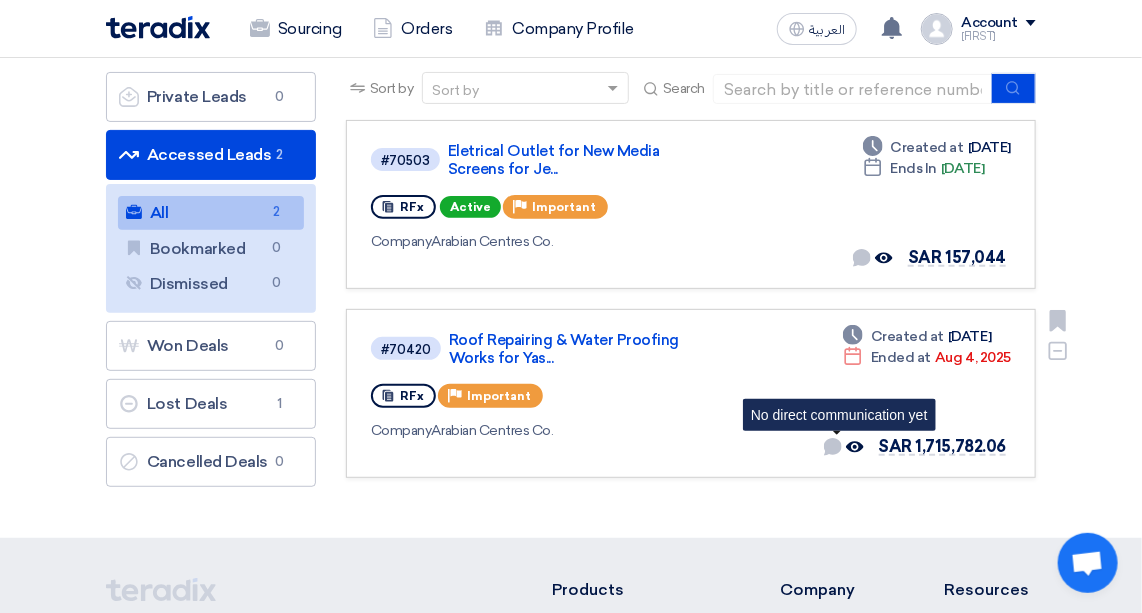 click 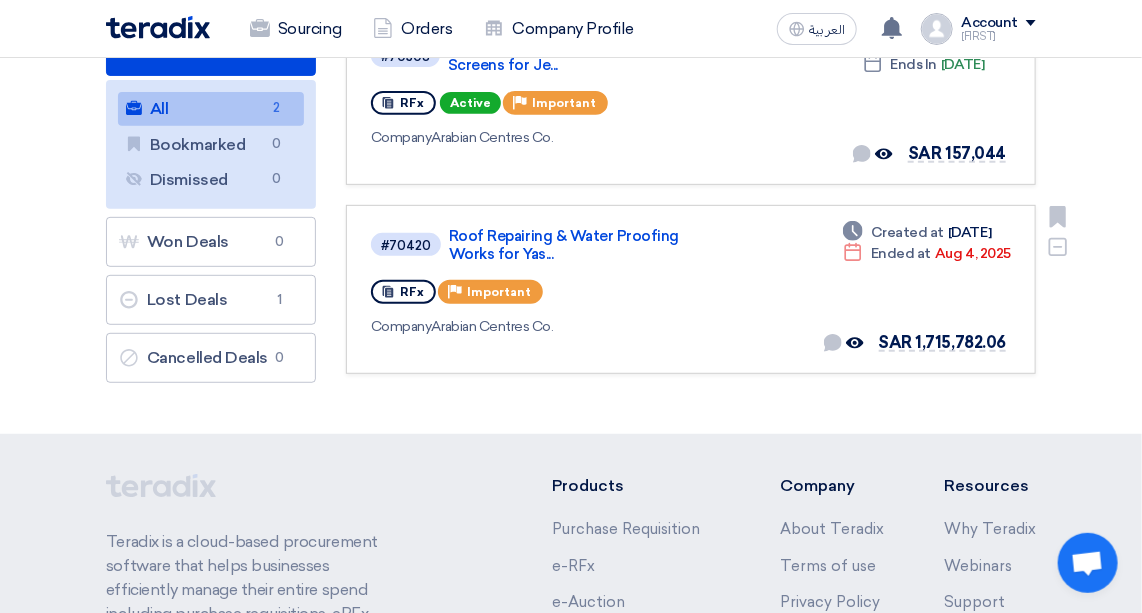 scroll, scrollTop: 232, scrollLeft: 0, axis: vertical 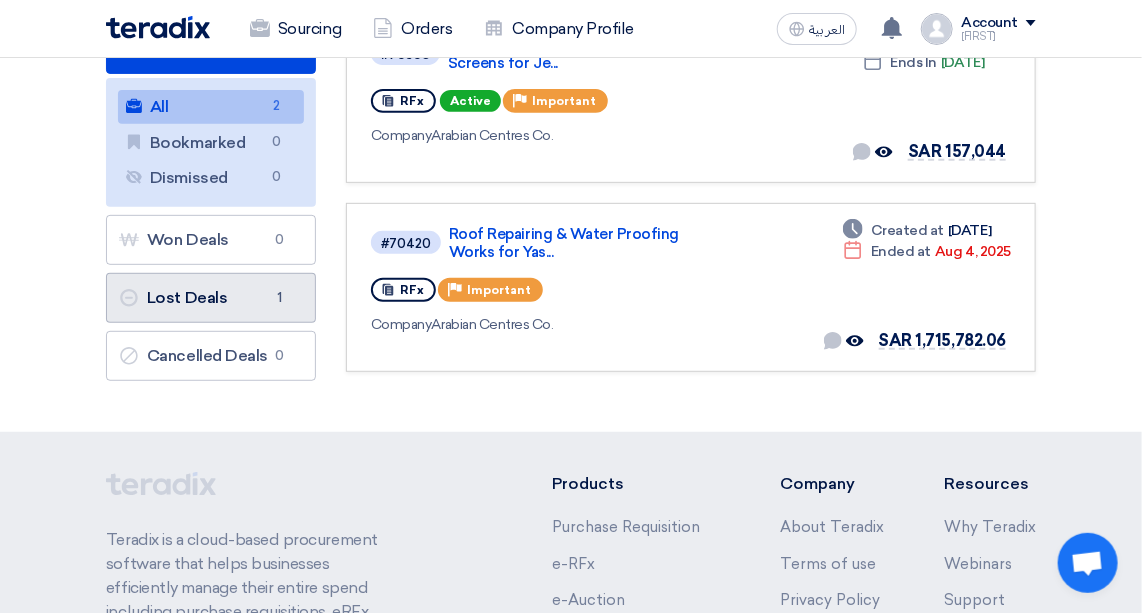 click on "Lost Deals
Lost Deals
1" 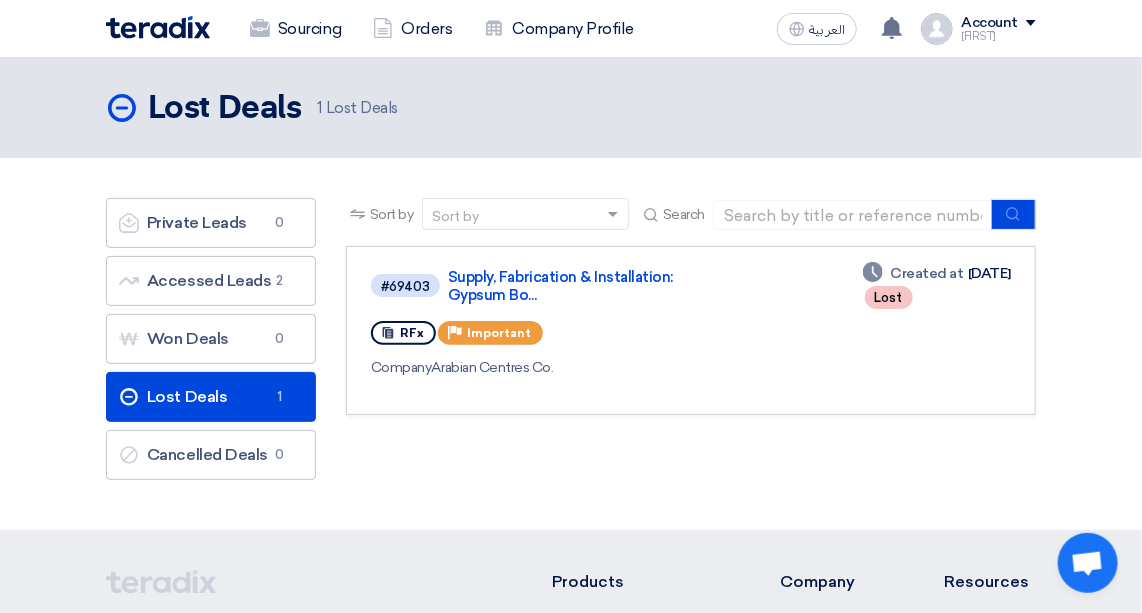 scroll, scrollTop: 1, scrollLeft: 0, axis: vertical 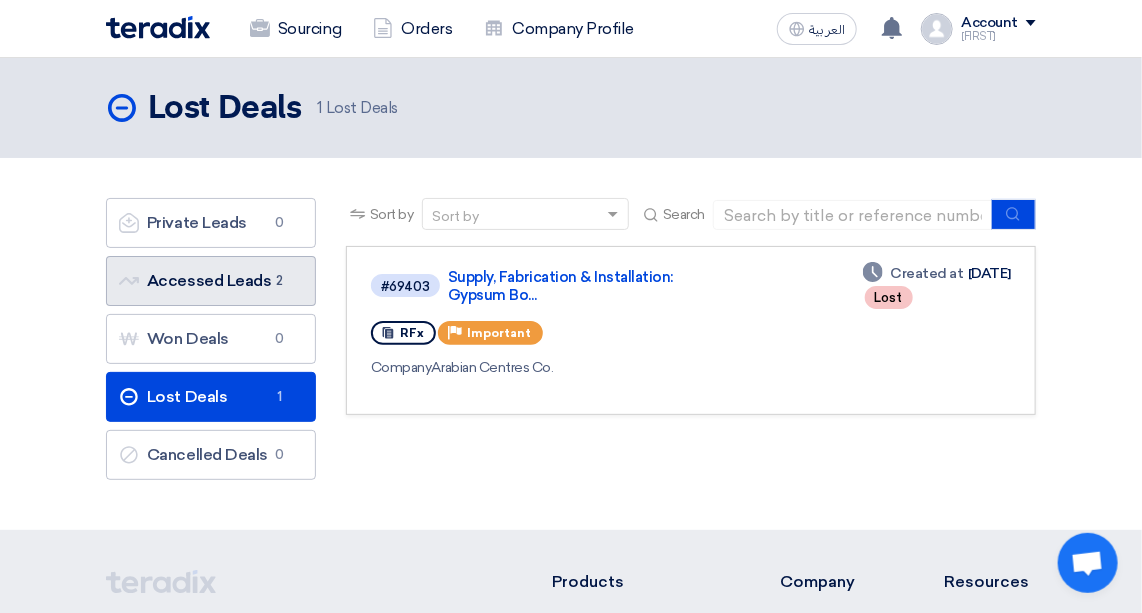 click on "2" 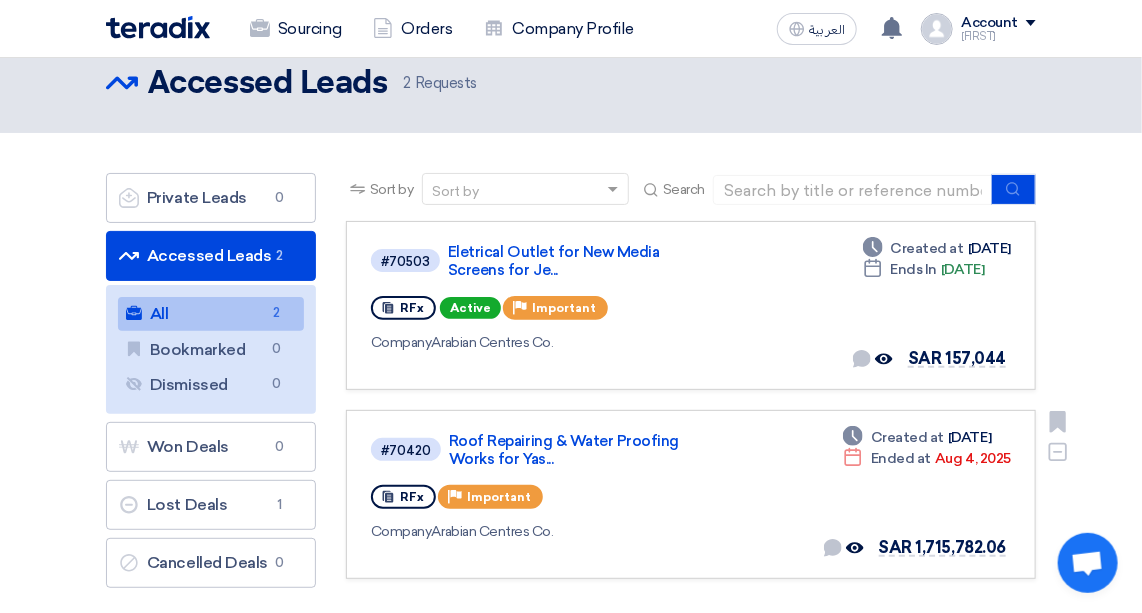 scroll, scrollTop: 24, scrollLeft: 0, axis: vertical 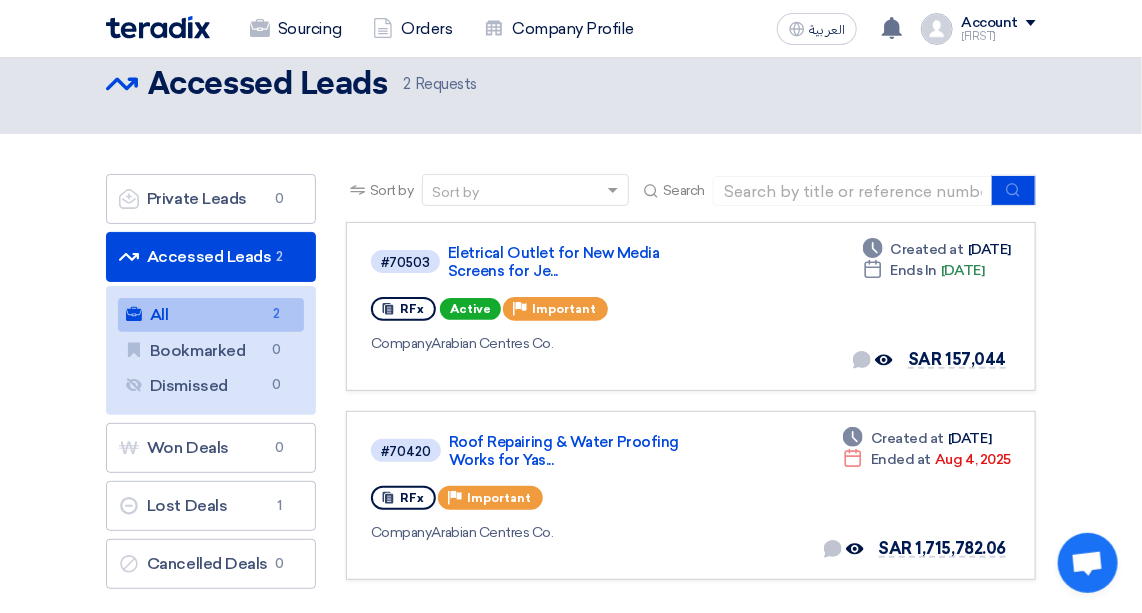 drag, startPoint x: 595, startPoint y: 306, endPoint x: 317, endPoint y: 300, distance: 278.06473 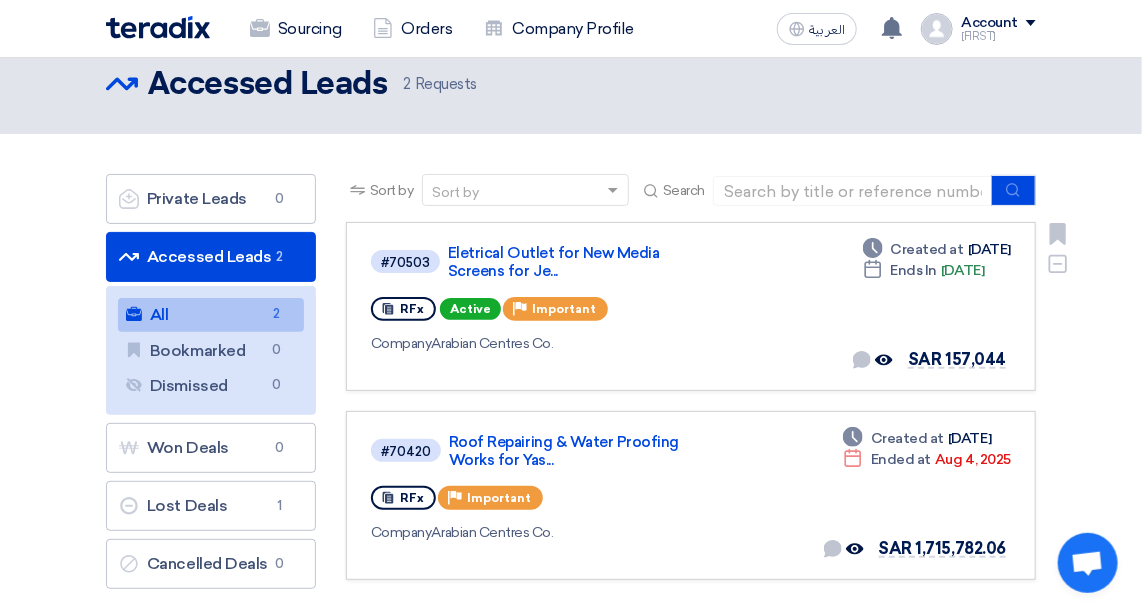 drag, startPoint x: 317, startPoint y: 300, endPoint x: 415, endPoint y: 363, distance: 116.50322 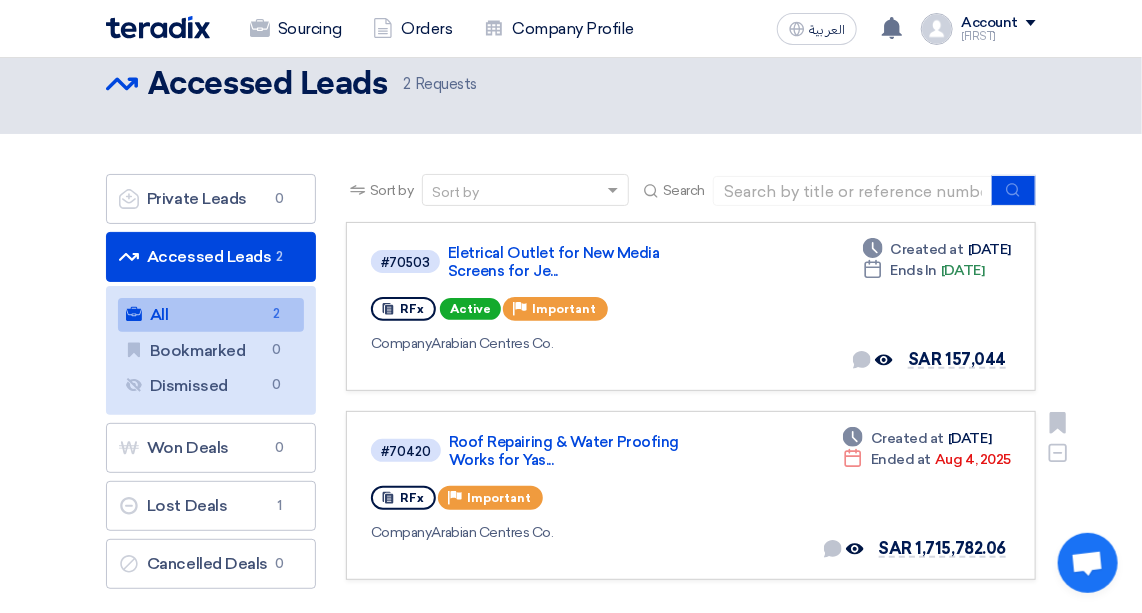 click on "#70420
Roof Repairing & Water Proofing Works for Yas...
RFx
Priority
Important
Company  Arabian Centres Co." 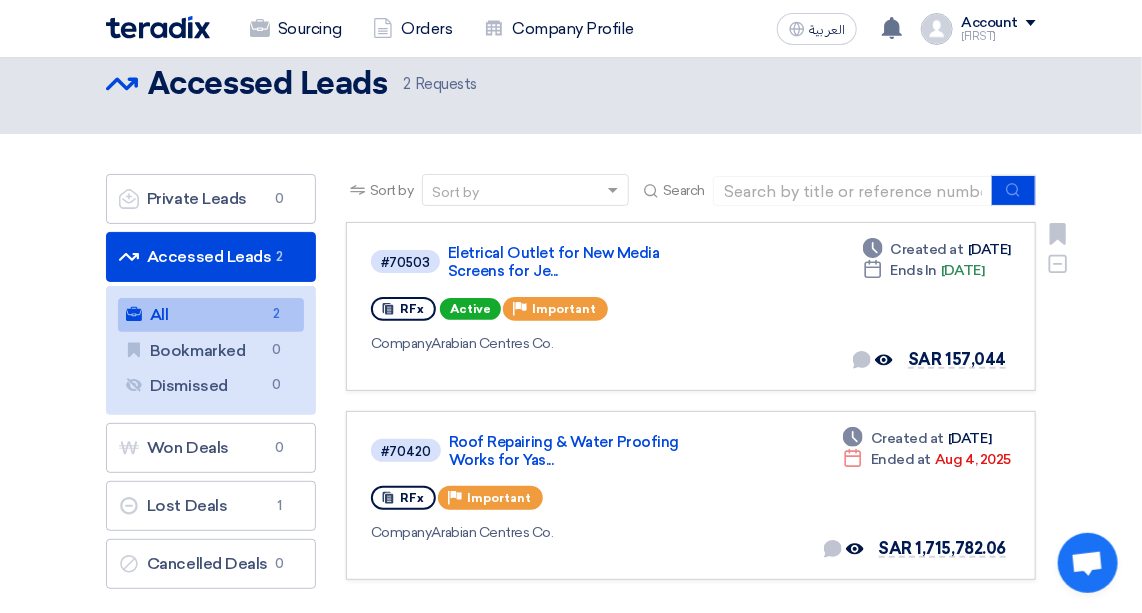 drag, startPoint x: 560, startPoint y: 538, endPoint x: 365, endPoint y: 266, distance: 334.67746 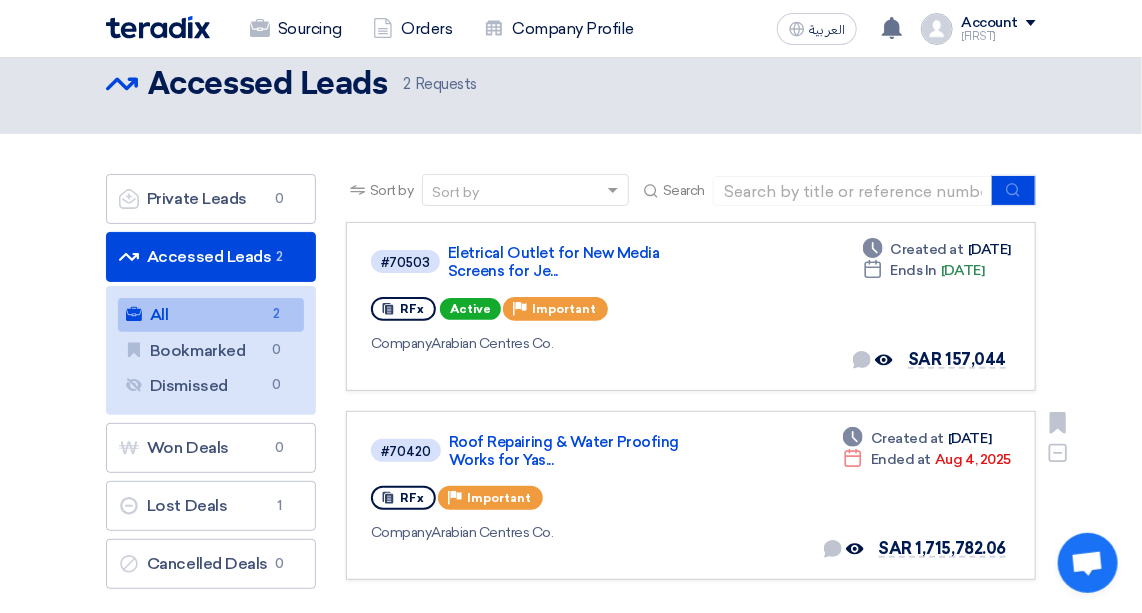 click on "#70420
Roof Repairing & Water Proofing Works for Yas..." 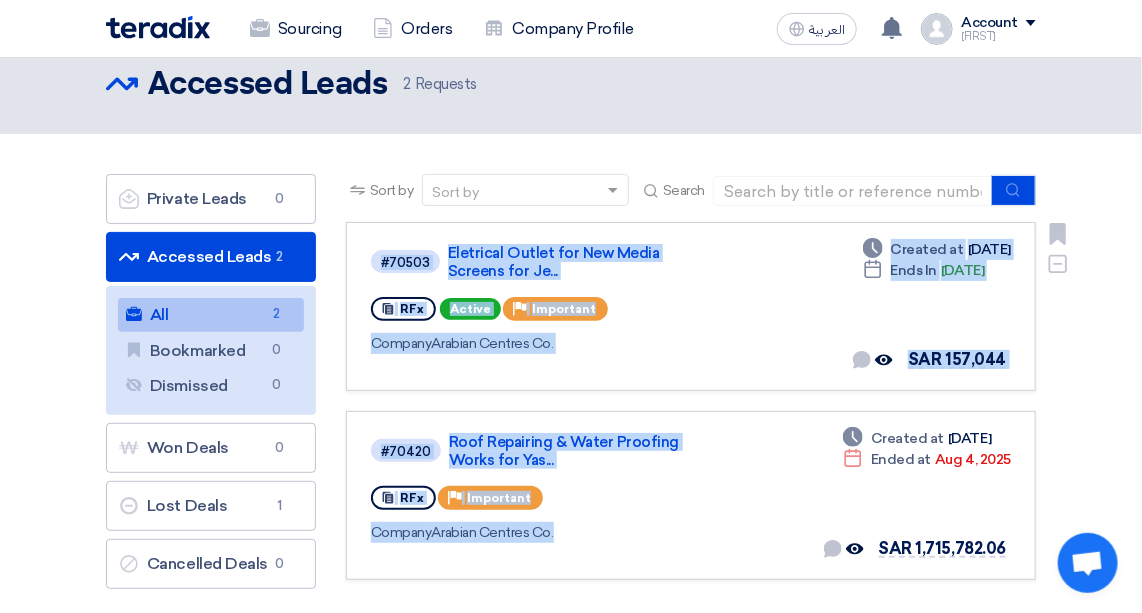 drag, startPoint x: 497, startPoint y: 520, endPoint x: 349, endPoint y: 257, distance: 301.78302 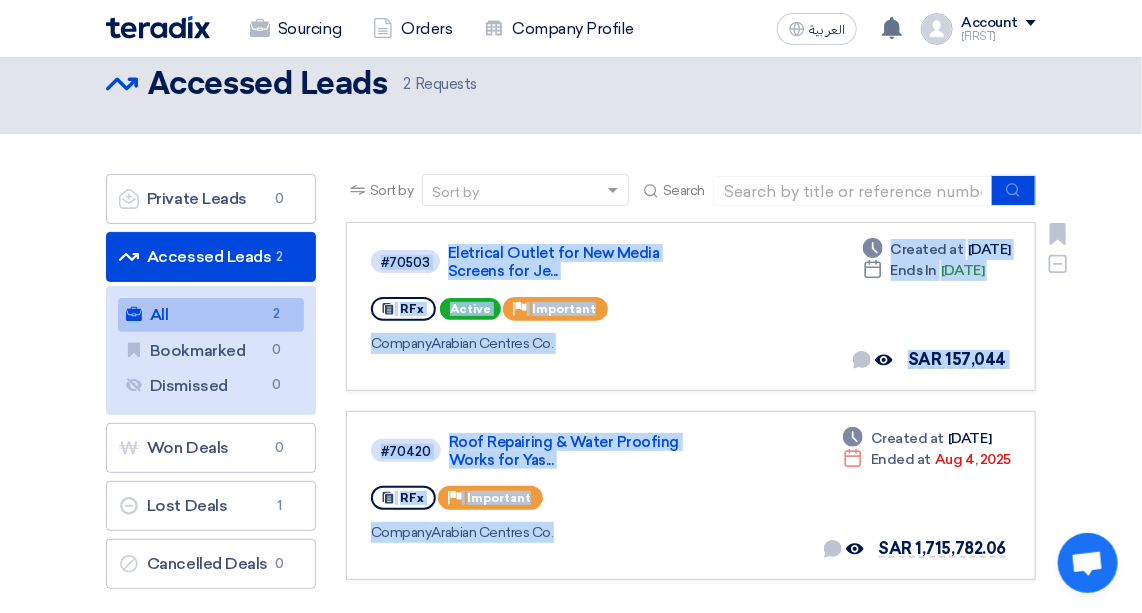 click on "#70503
Eletrical Outlet for New Media Screens for Je...
RFx
Active
Priority
Important
Company  Arabian Centres Co.
Deadline" 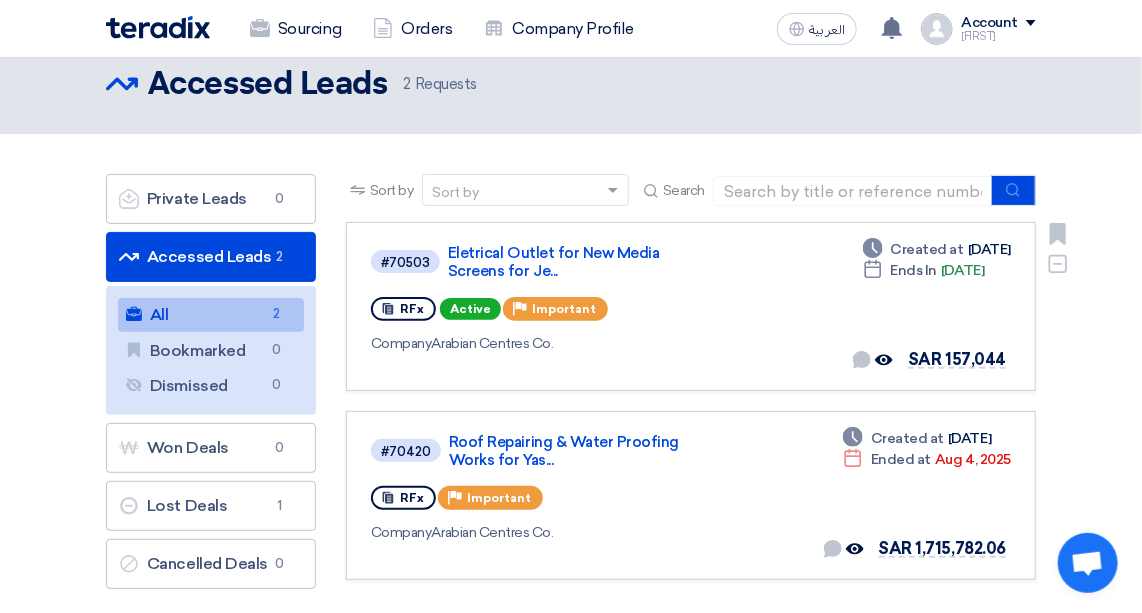 drag, startPoint x: 587, startPoint y: 532, endPoint x: 332, endPoint y: 264, distance: 369.93106 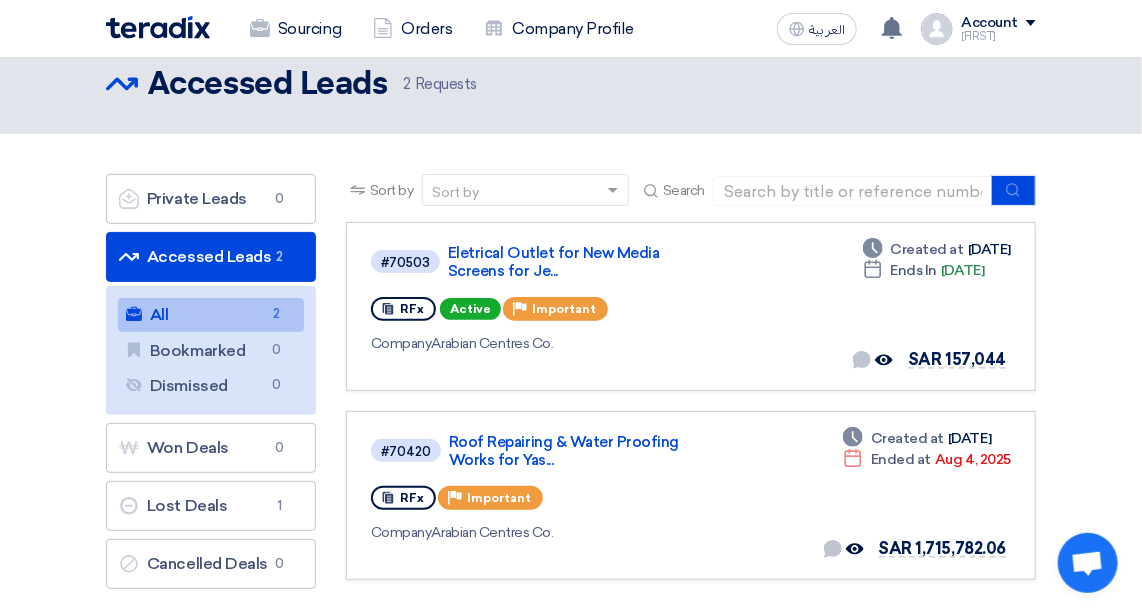 drag, startPoint x: 332, startPoint y: 264, endPoint x: 384, endPoint y: 404, distance: 149.34523 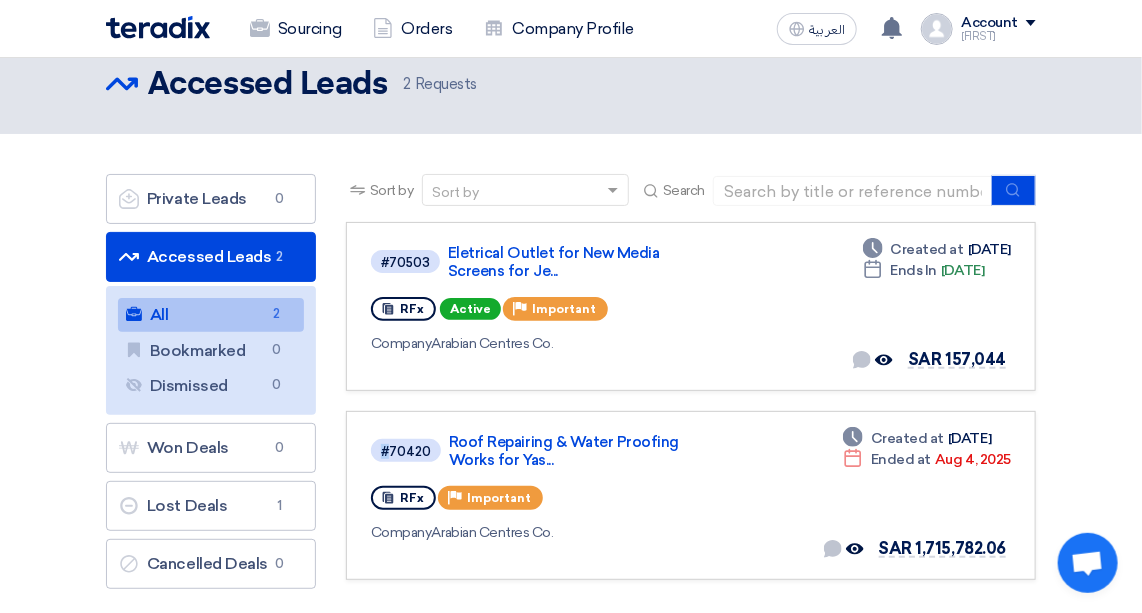 click on "Sort by
Sort by
Search
Category
Owner
Type
State" 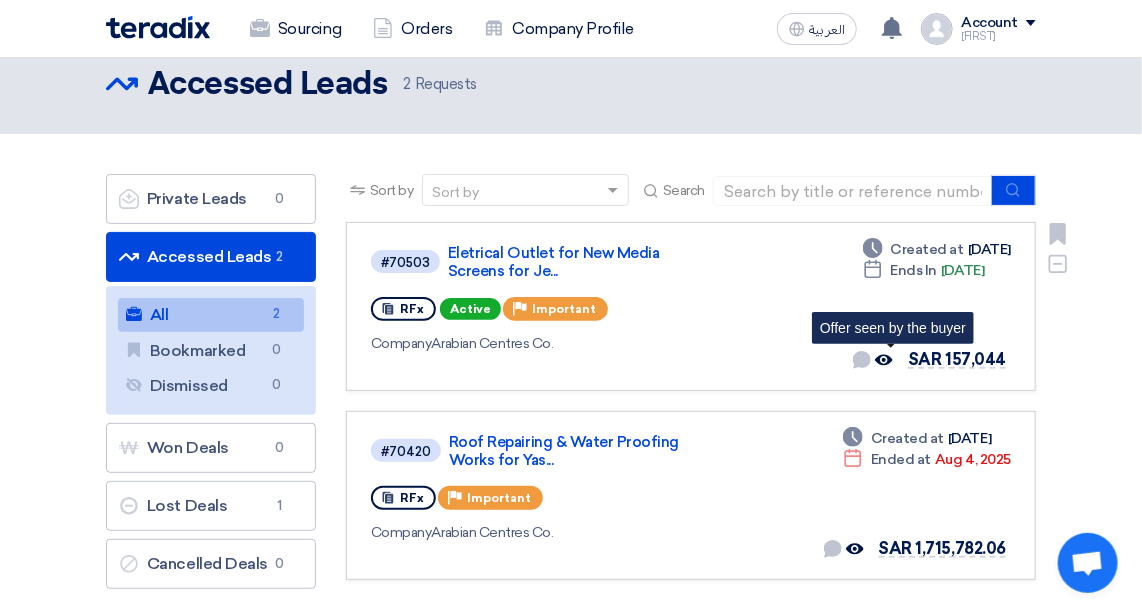 click on "Offer seen by the buyer" 